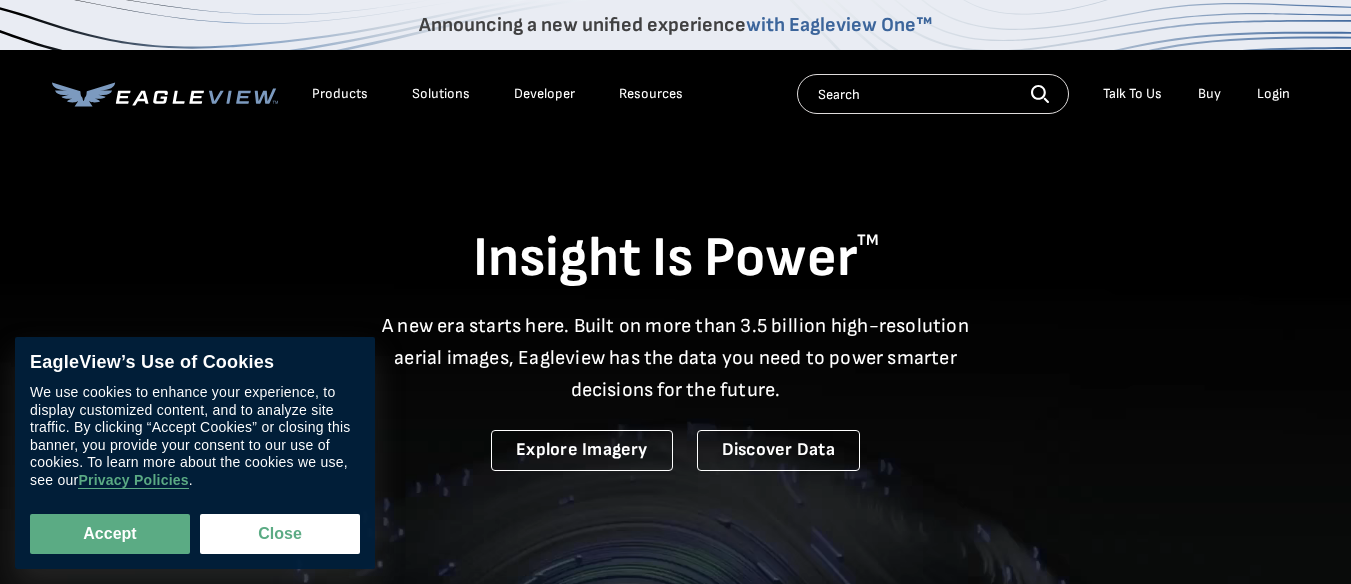 scroll, scrollTop: 0, scrollLeft: 0, axis: both 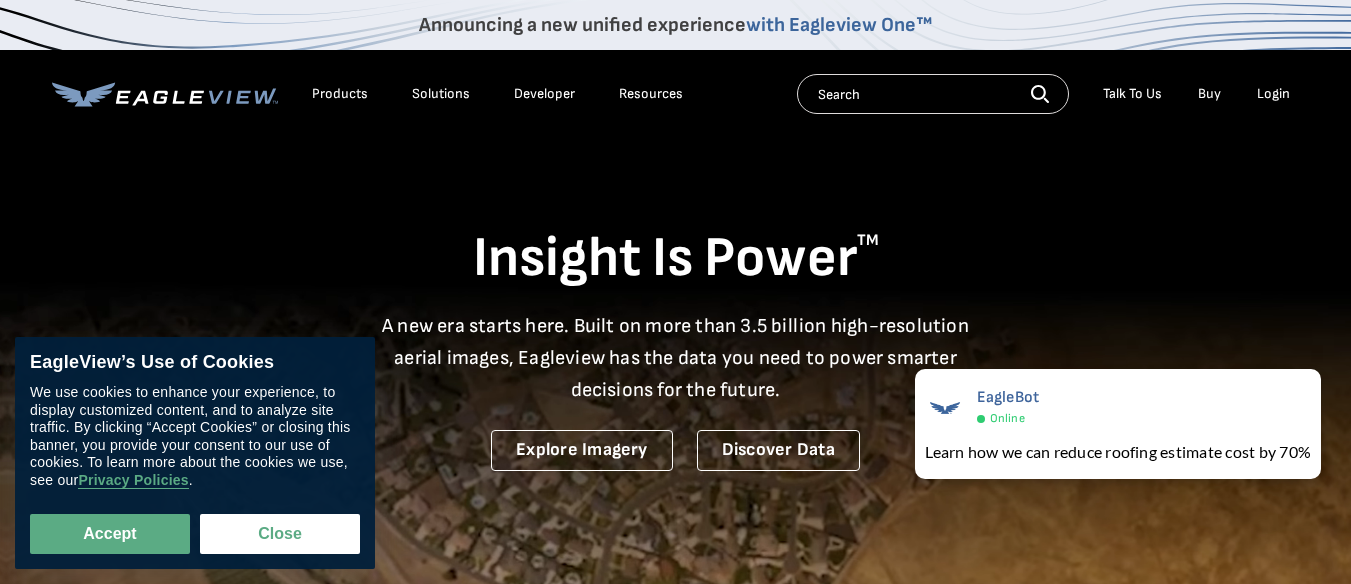 click on "Login" at bounding box center [1273, 94] 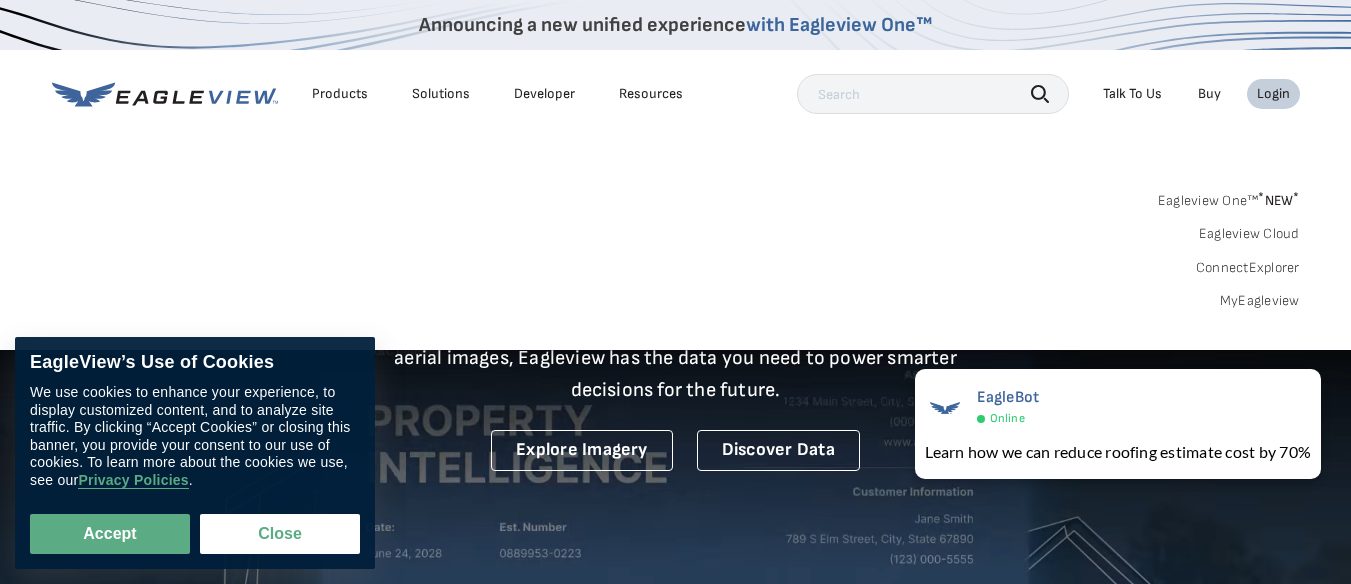 click on "Login" at bounding box center [1273, 94] 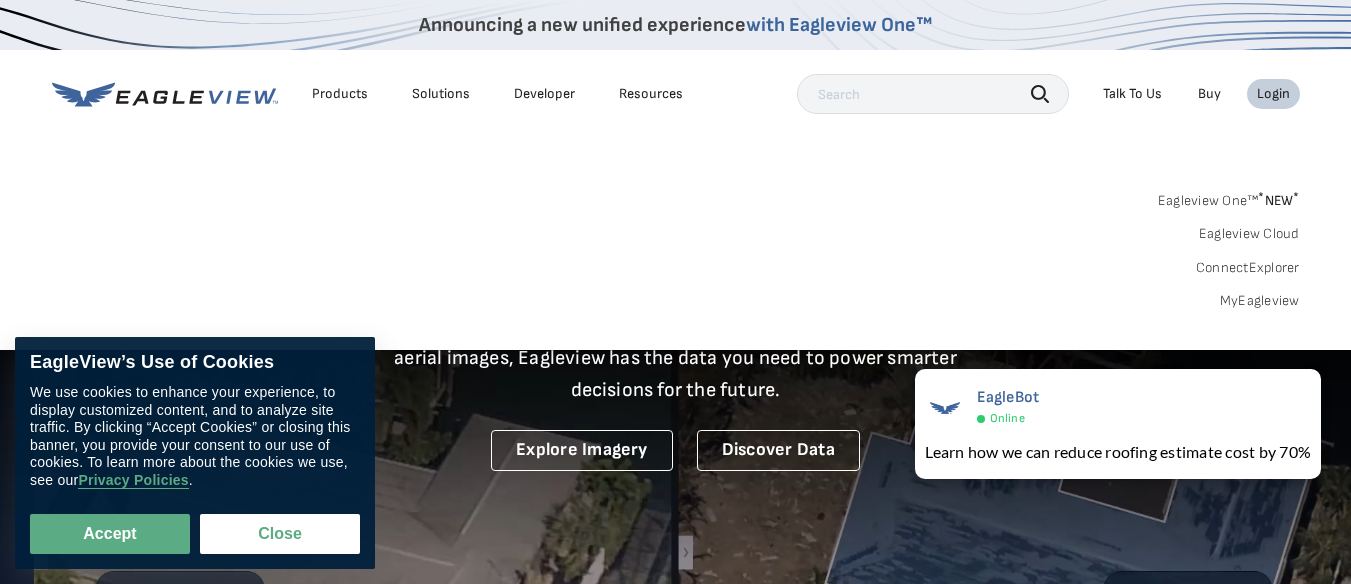 click on "MyEagleview" at bounding box center (1260, 301) 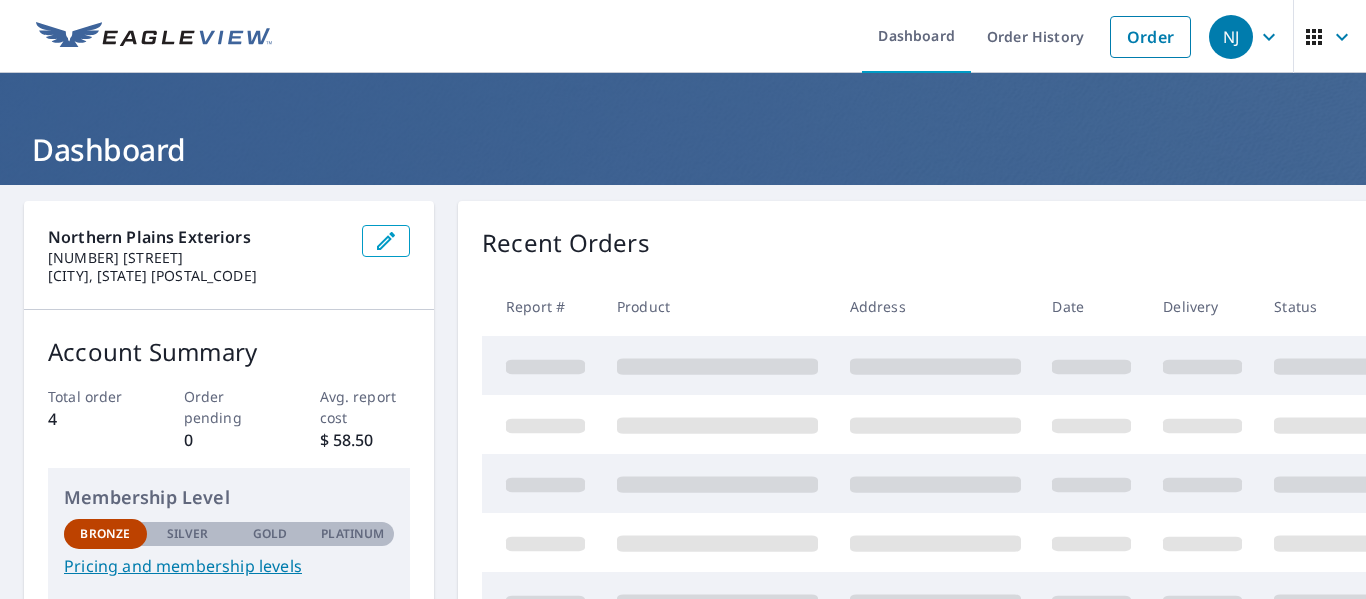 scroll, scrollTop: 0, scrollLeft: 0, axis: both 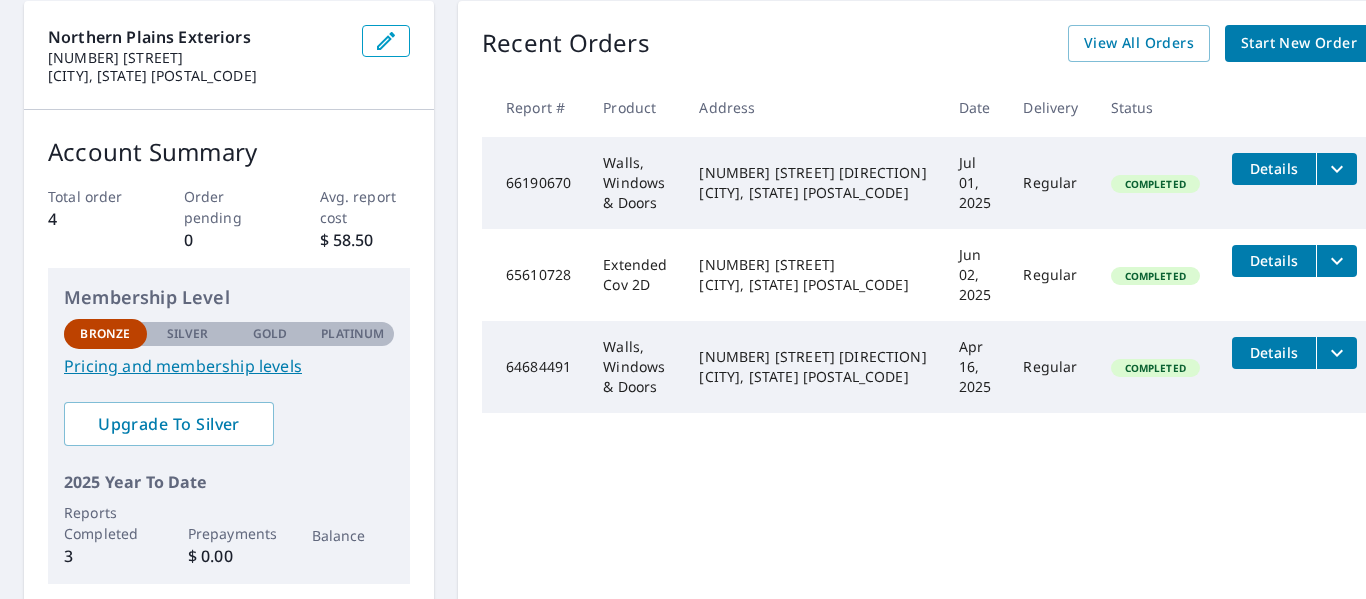click 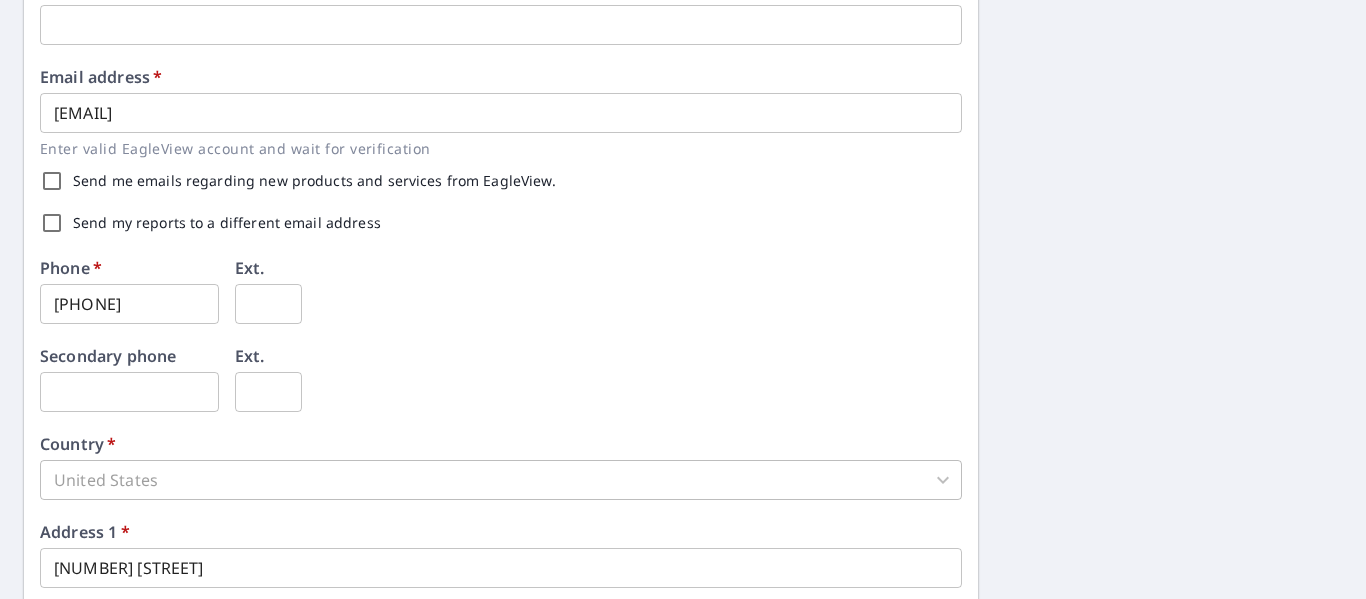 scroll, scrollTop: 700, scrollLeft: 0, axis: vertical 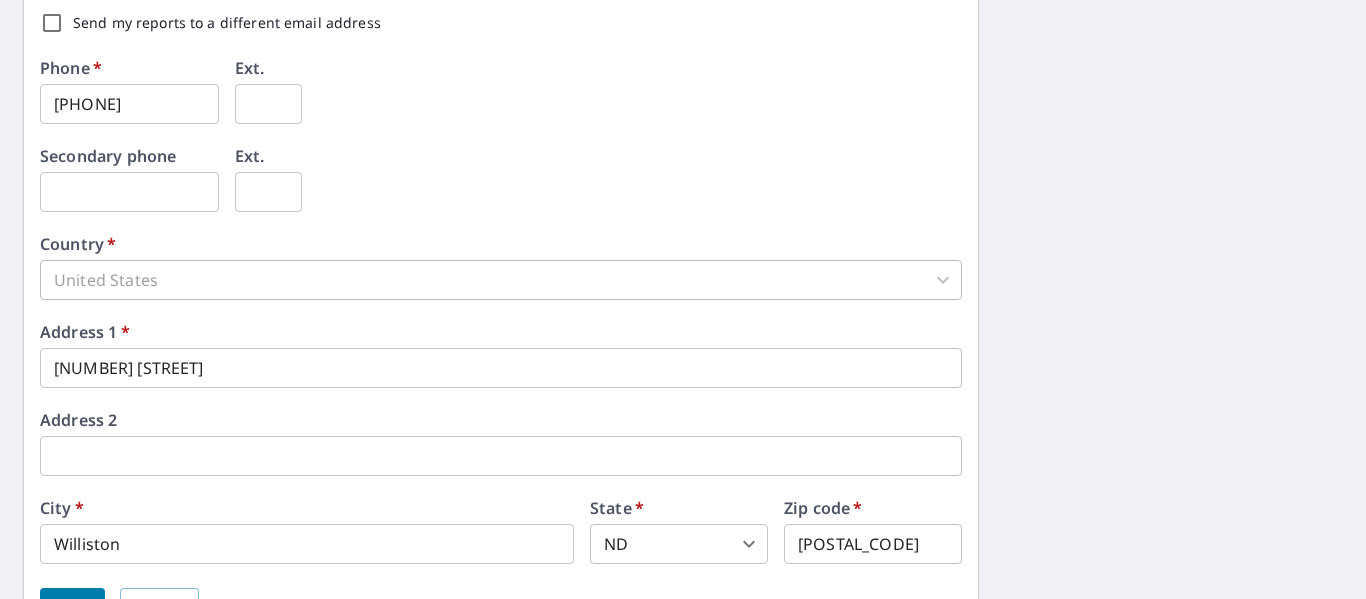 click on "1527 10th Ave West" at bounding box center (501, 368) 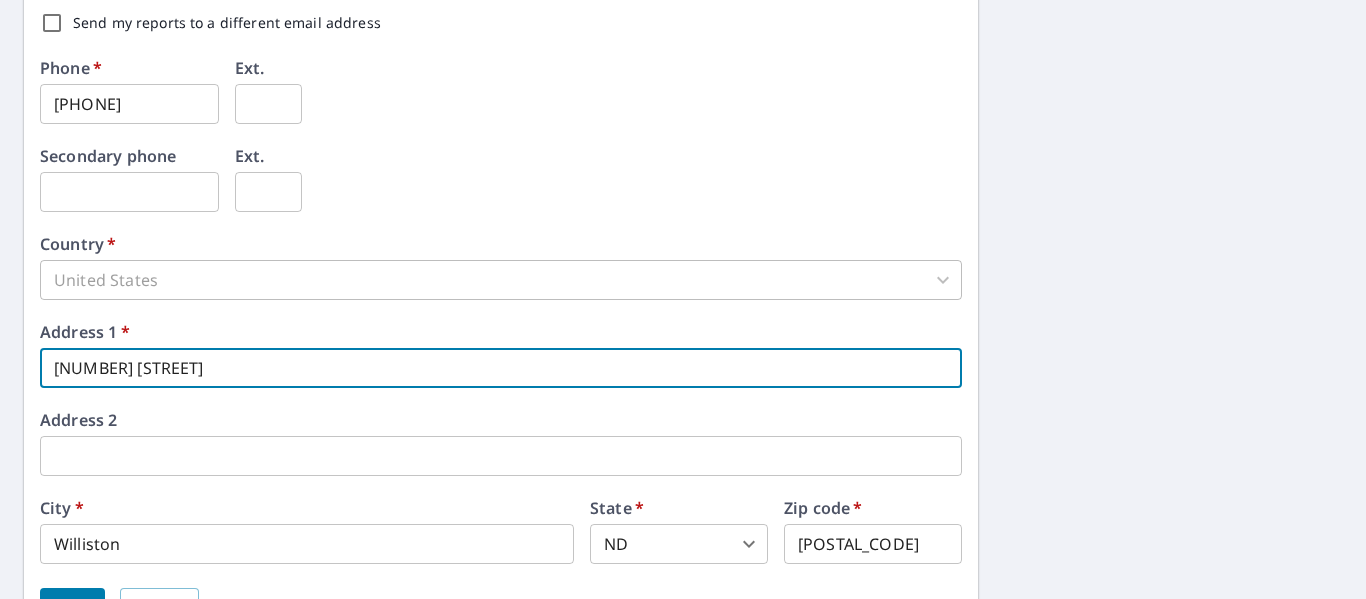 click on "1527 10th Ave West" at bounding box center [501, 368] 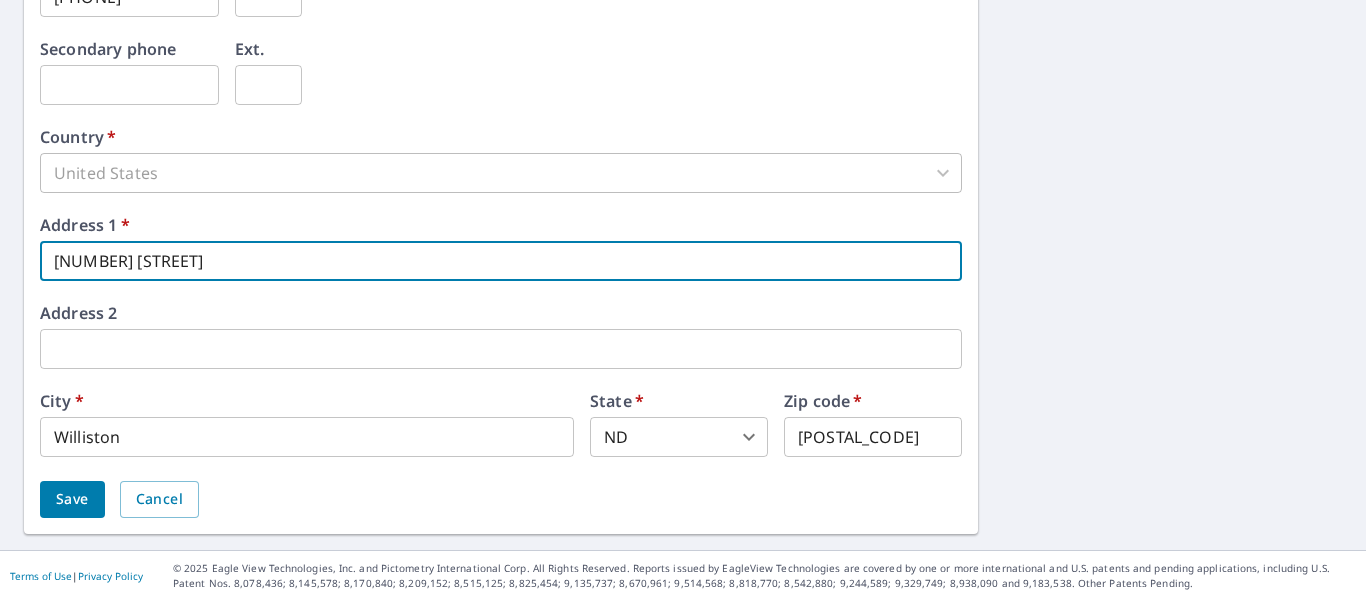scroll, scrollTop: 809, scrollLeft: 0, axis: vertical 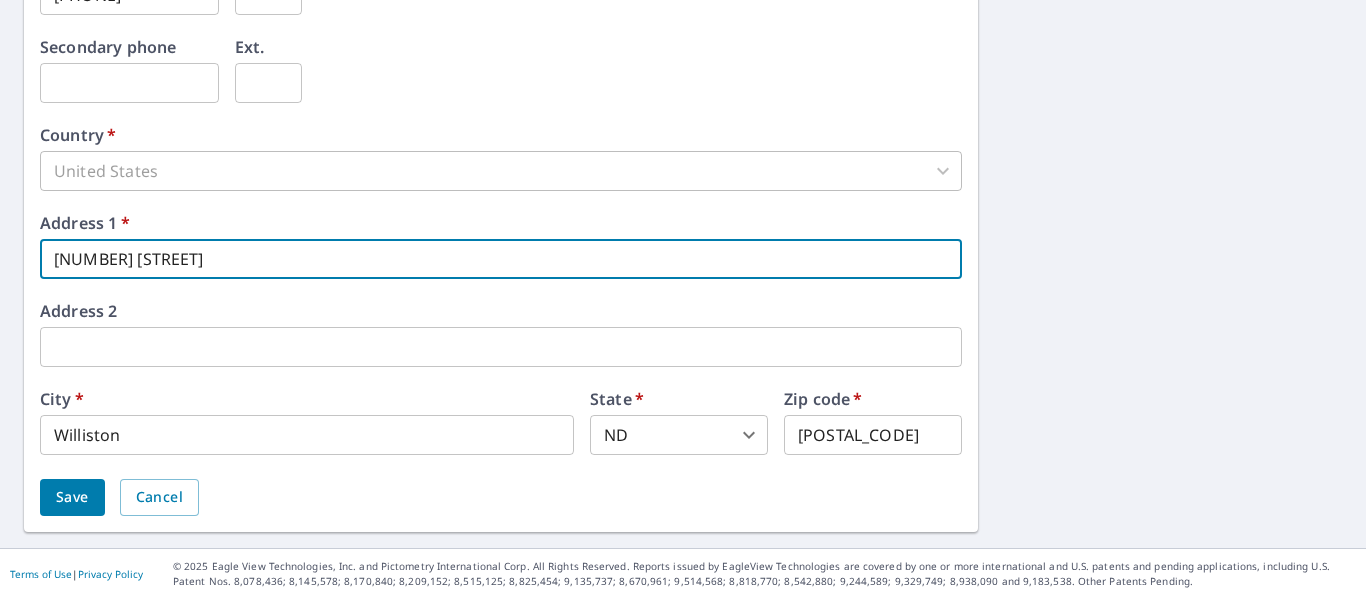 type on "5609 Carolville Loop" 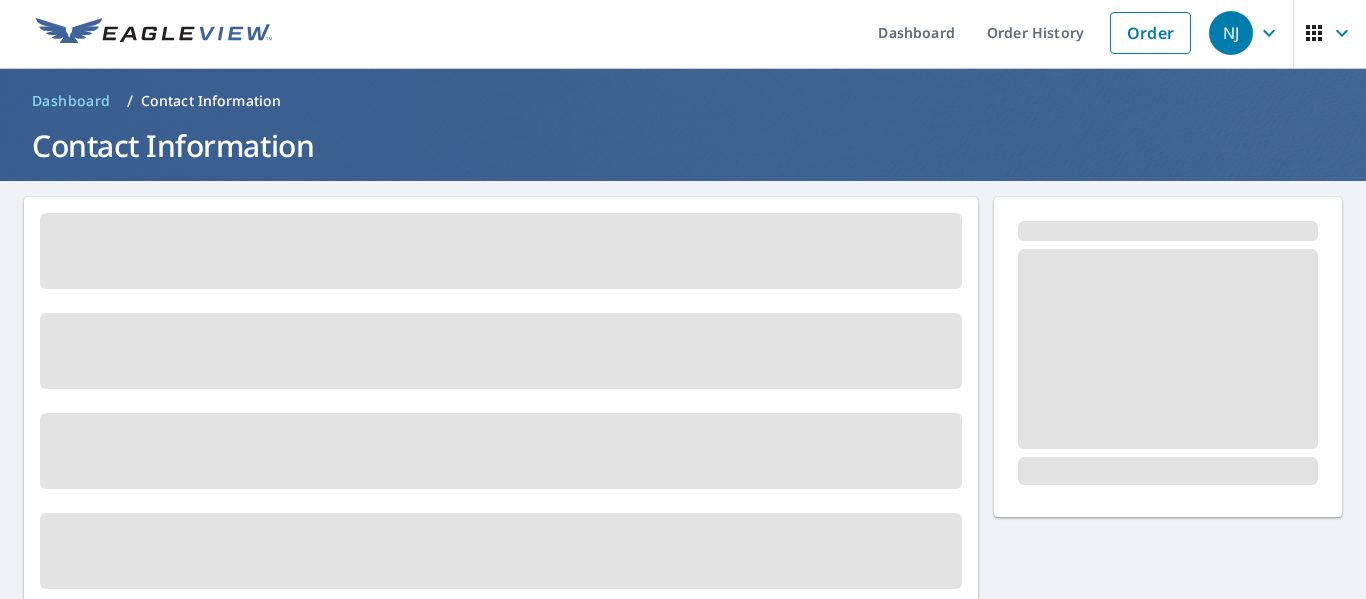 scroll, scrollTop: 0, scrollLeft: 0, axis: both 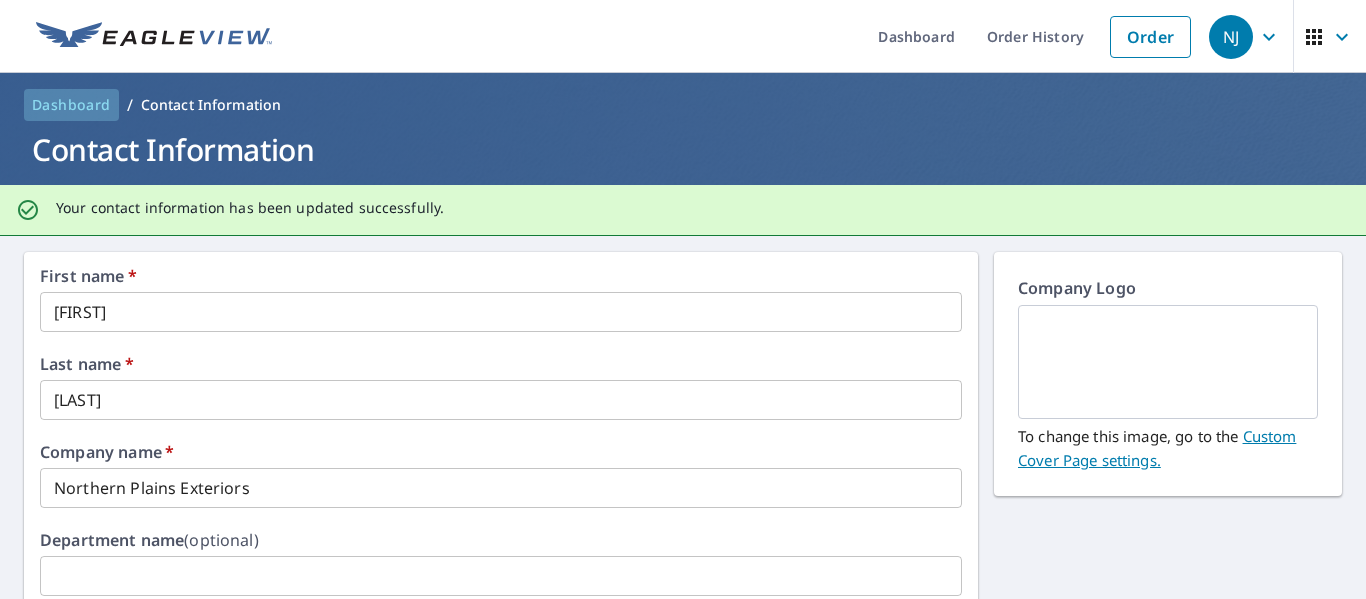 click on "Dashboard" at bounding box center [71, 105] 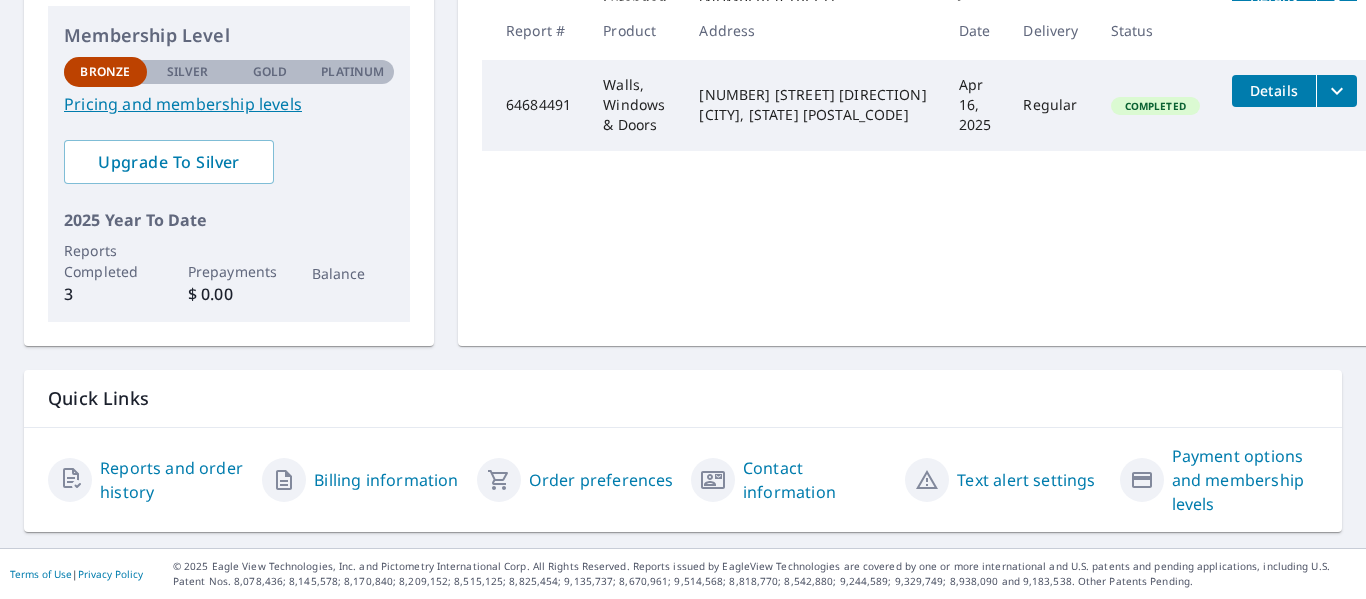 scroll, scrollTop: 0, scrollLeft: 0, axis: both 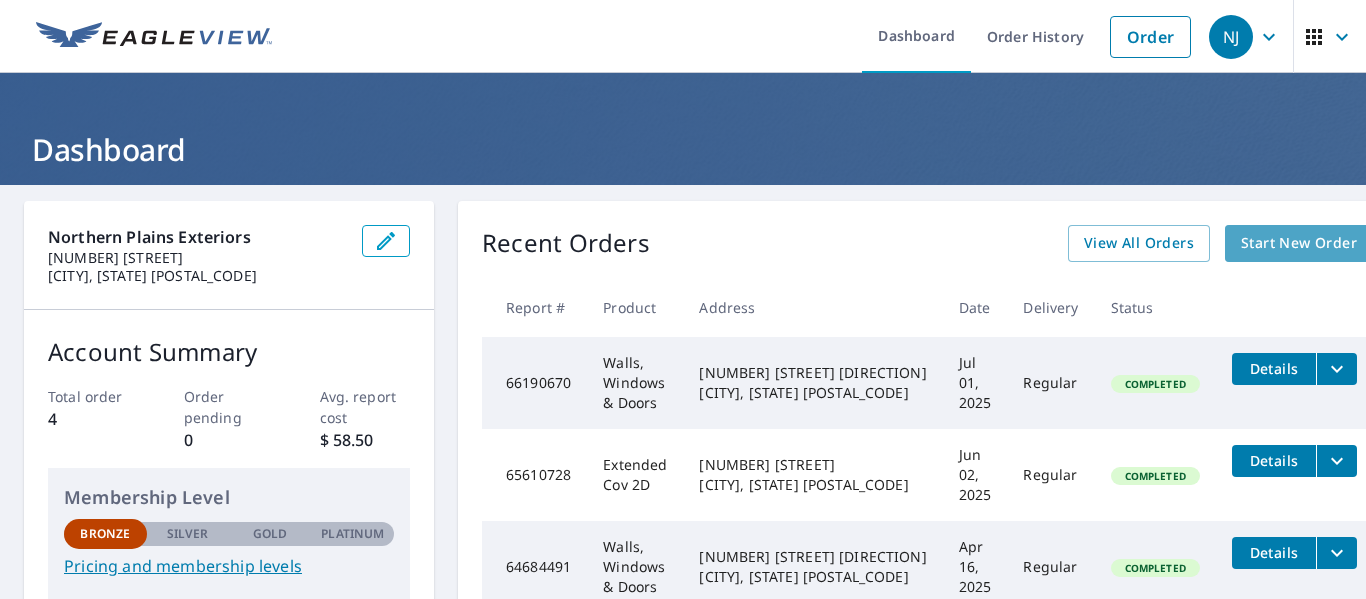 click on "Start New Order" at bounding box center [1299, 243] 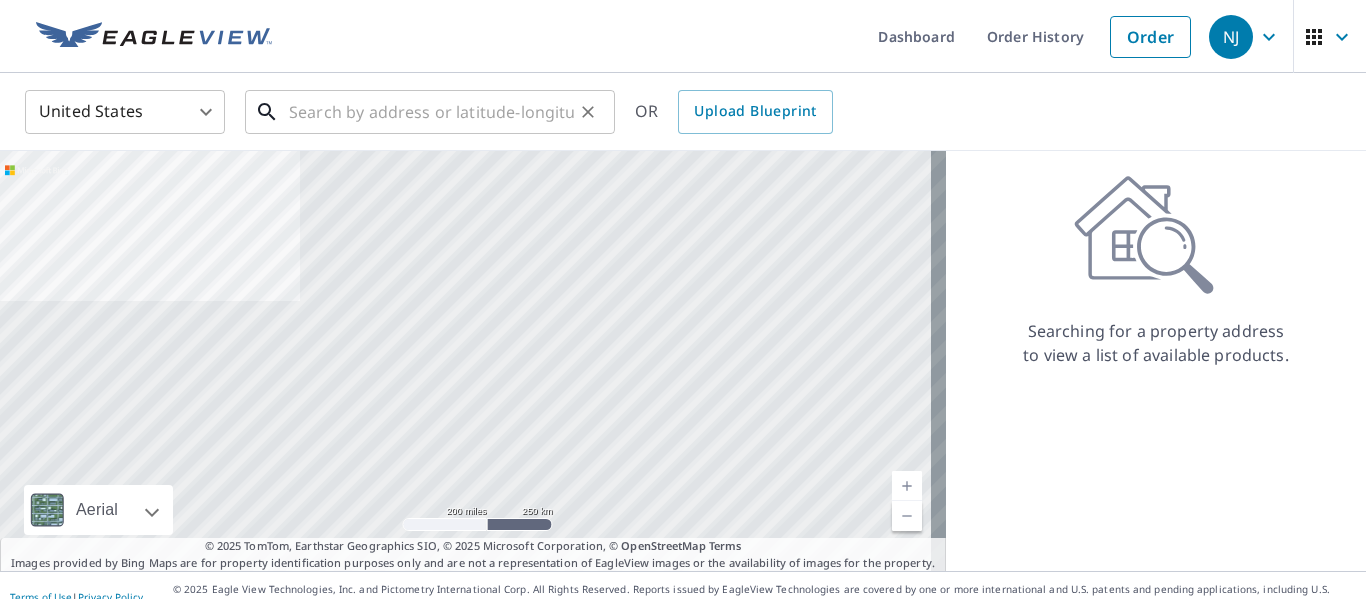 click at bounding box center (431, 112) 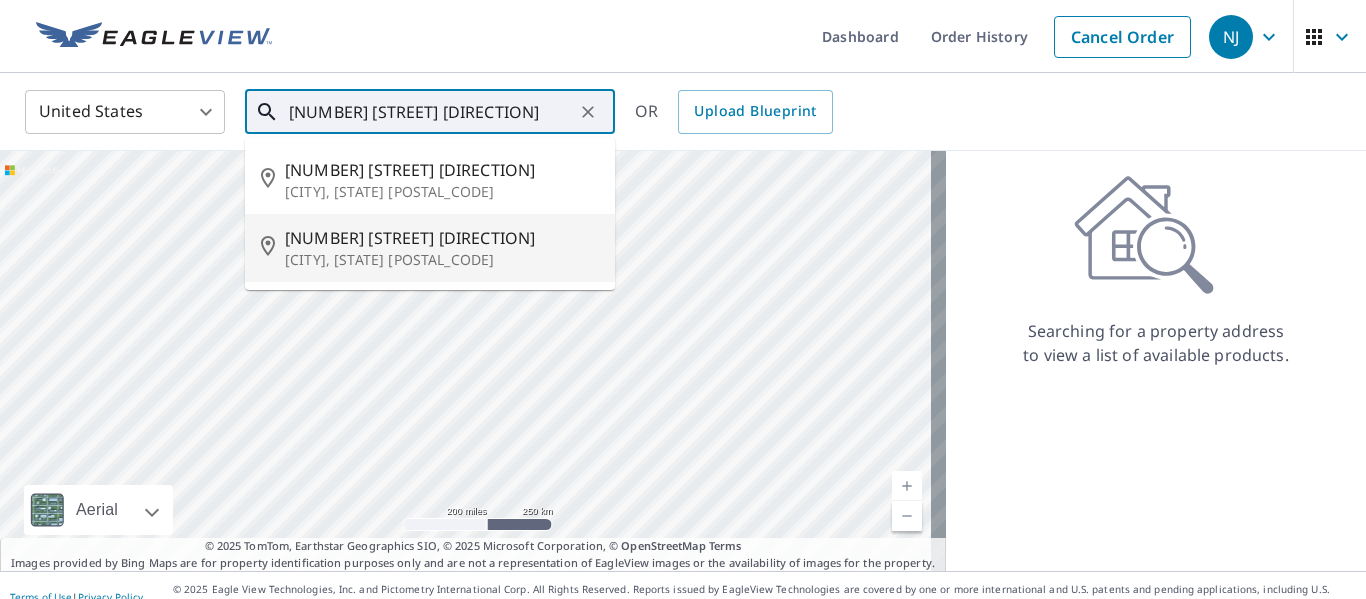 click on "Williston, ND 58801" at bounding box center [442, 260] 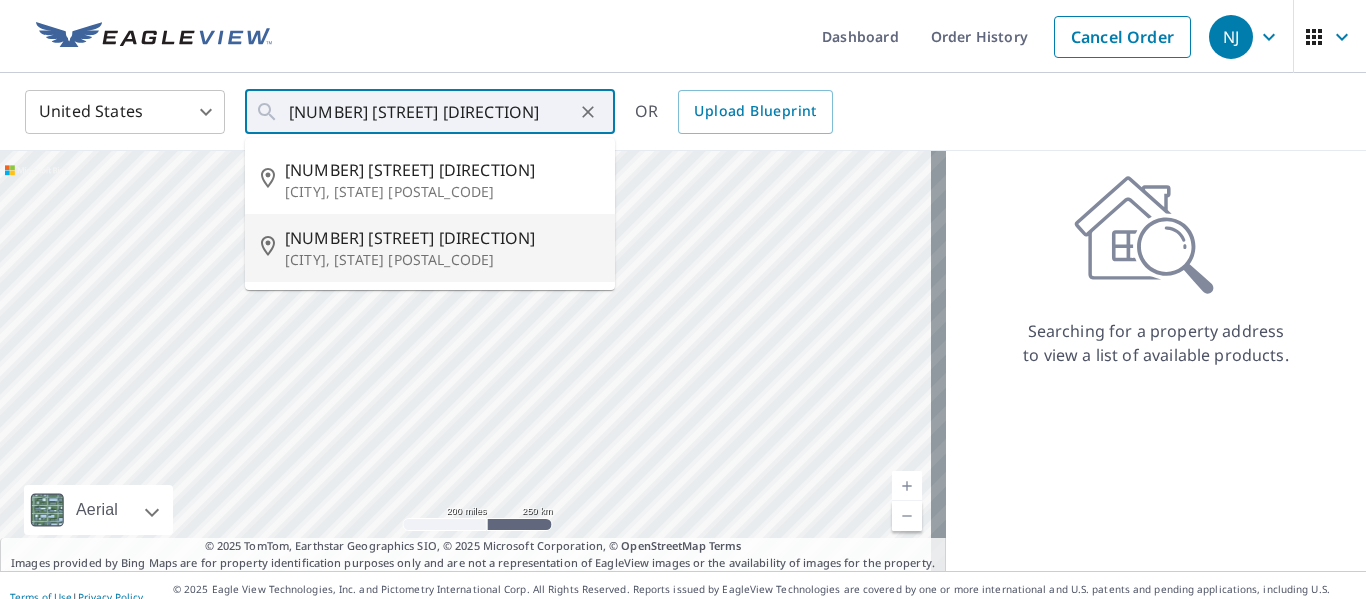 type on "3015 11th Ave E Williston, ND 58801" 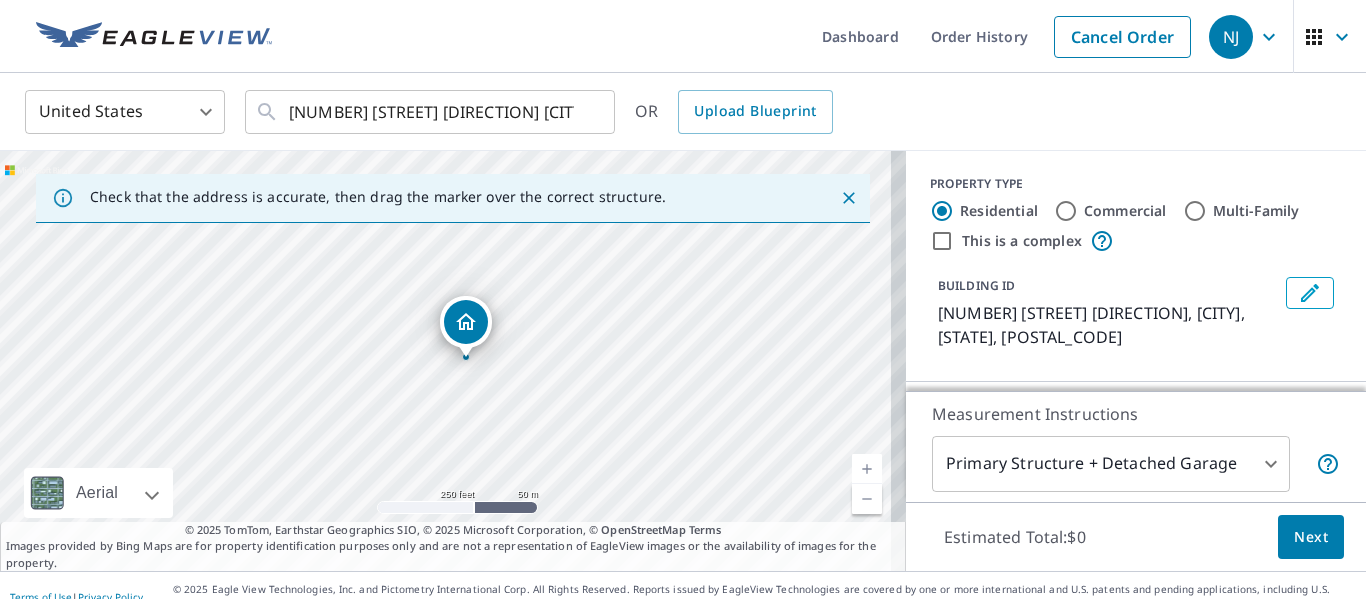 click 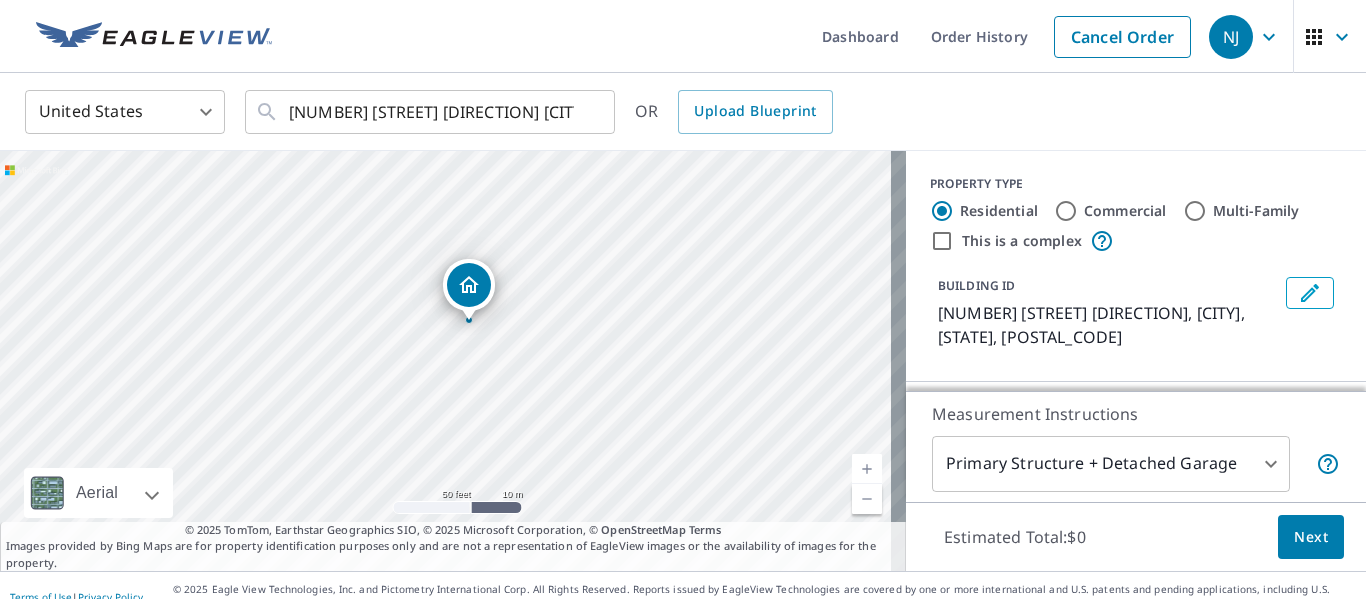 drag, startPoint x: 519, startPoint y: 385, endPoint x: 521, endPoint y: 349, distance: 36.05551 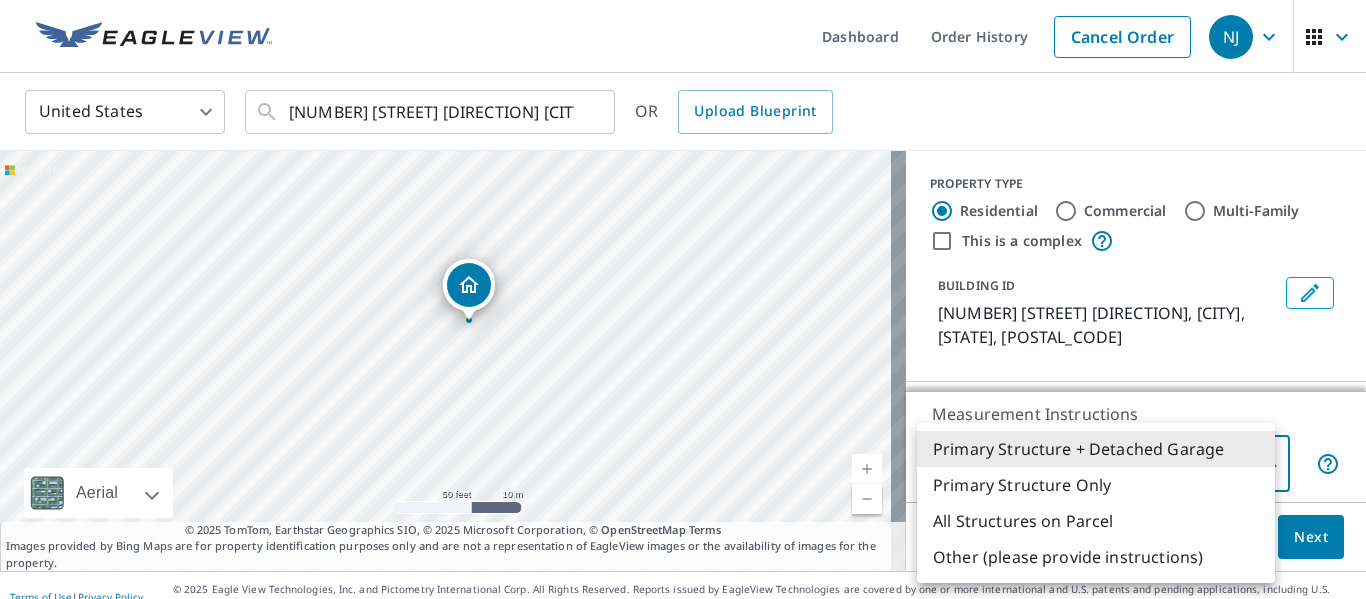 click on "Primary Structure Only" at bounding box center (1096, 485) 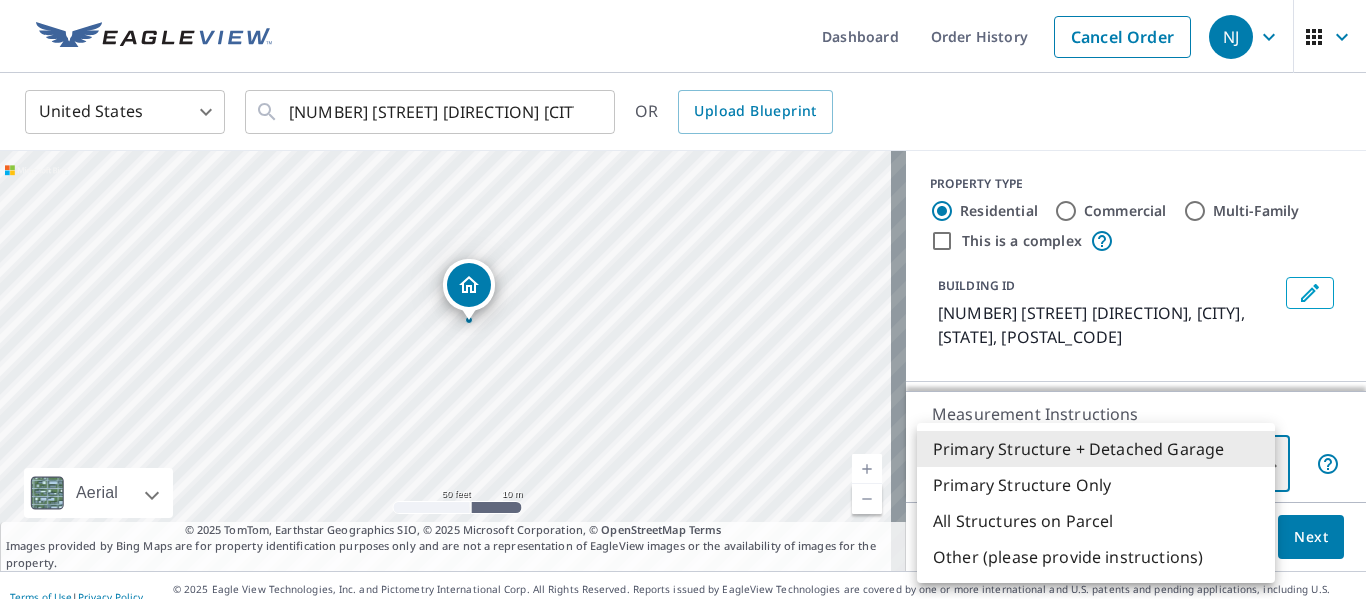 type on "2" 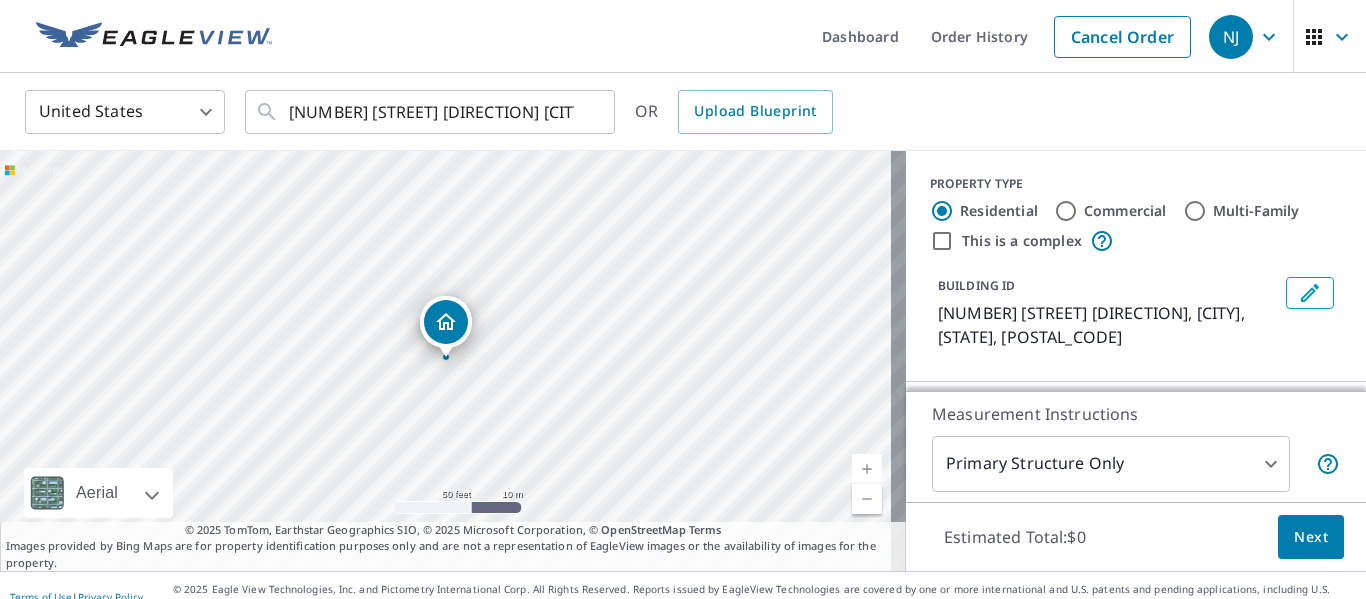 click on "PROPERTY TYPE Residential Commercial Multi-Family This is a complex BUILDING ID 3015 11th Ave E, Williston, ND, 58801" at bounding box center (1136, 266) 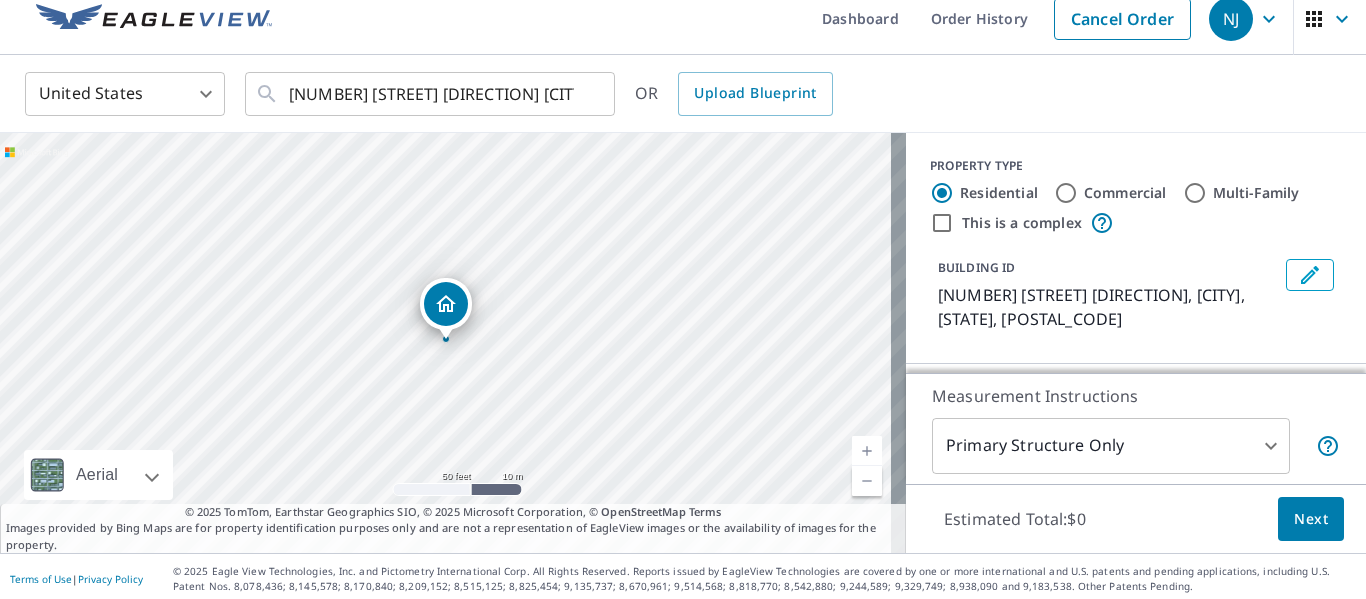 scroll, scrollTop: 23, scrollLeft: 0, axis: vertical 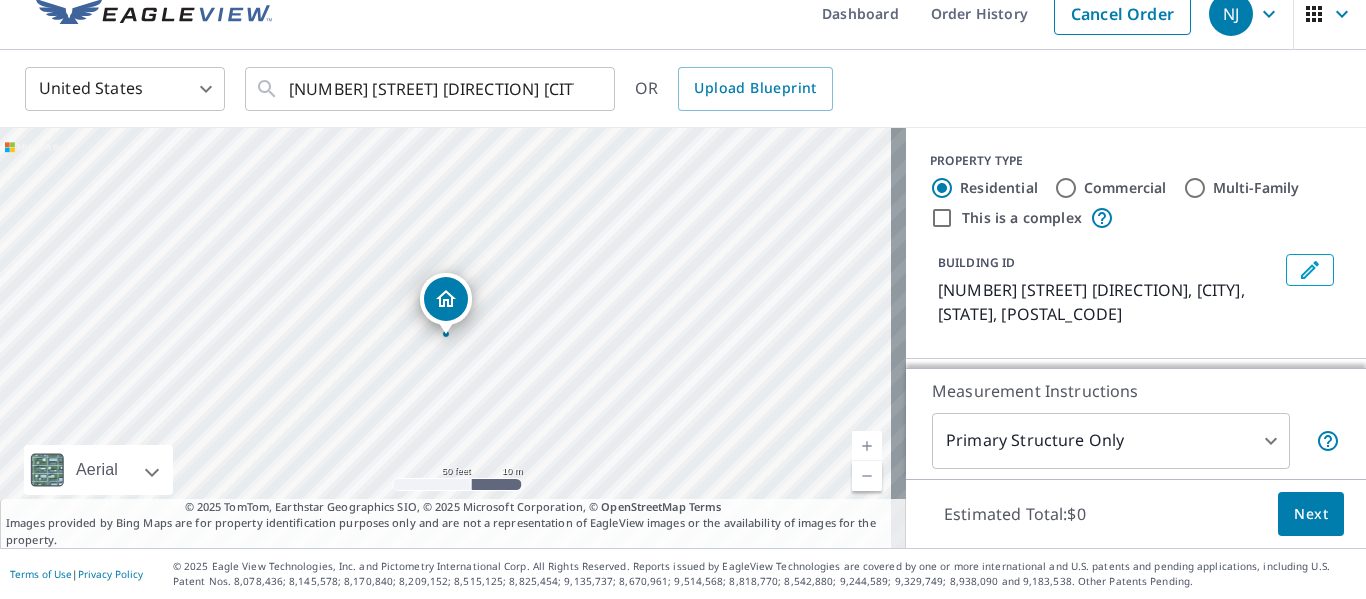 click on "PROPERTY TYPE Residential Commercial Multi-Family This is a complex BUILDING ID 3015 11th Ave E, Williston, ND, 58801" at bounding box center [1136, 243] 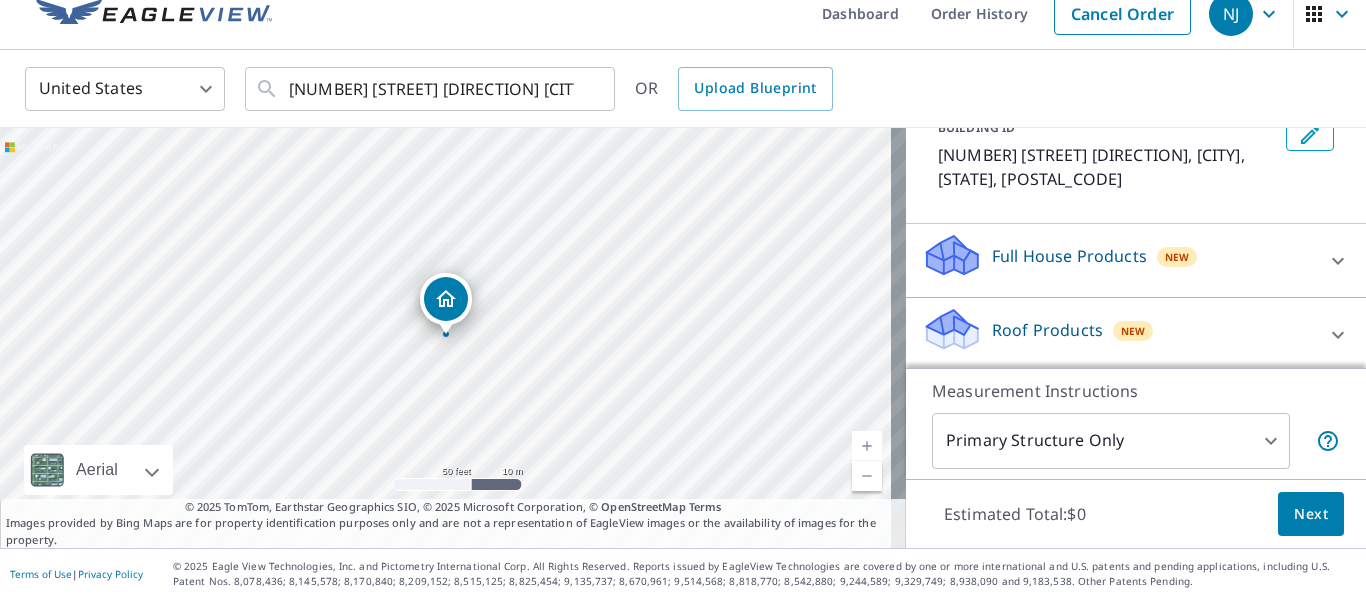 scroll, scrollTop: 100, scrollLeft: 0, axis: vertical 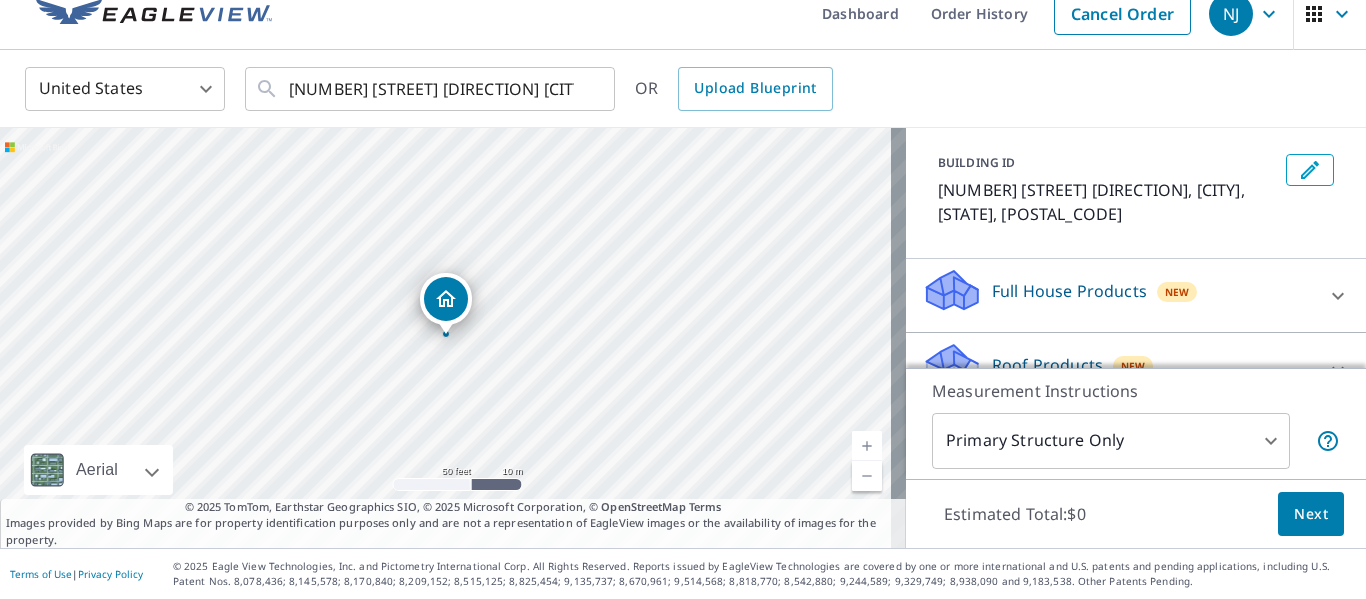 click on "Full House Products New" at bounding box center (1118, 295) 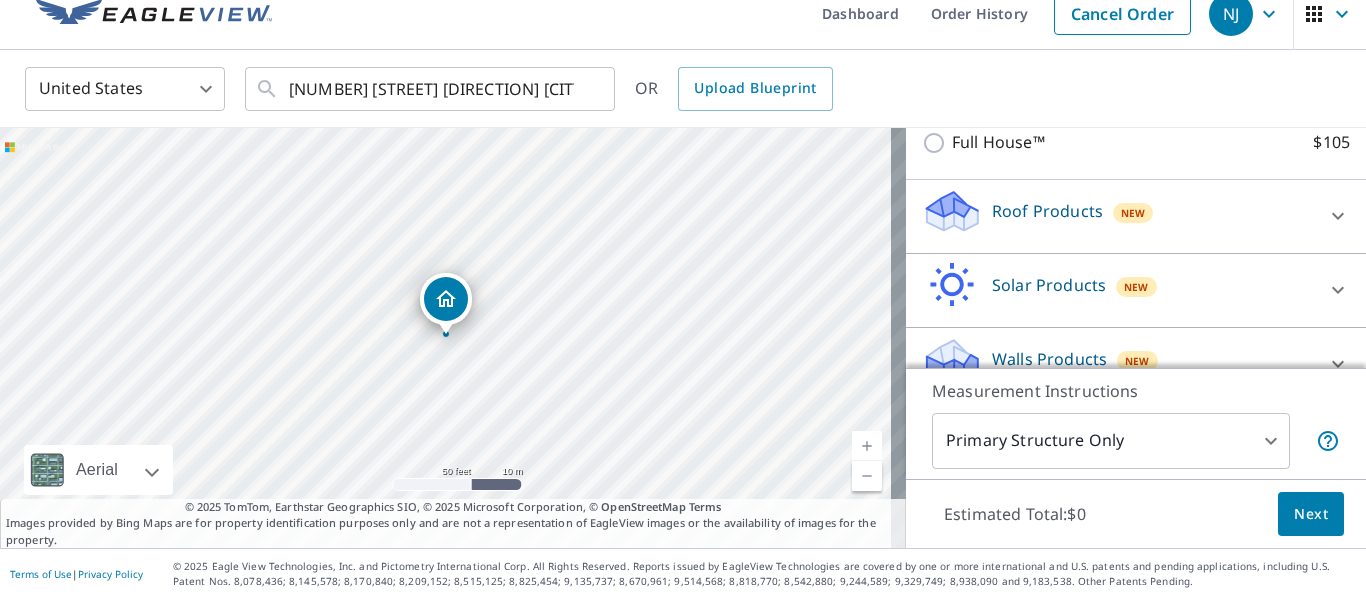 scroll, scrollTop: 320, scrollLeft: 0, axis: vertical 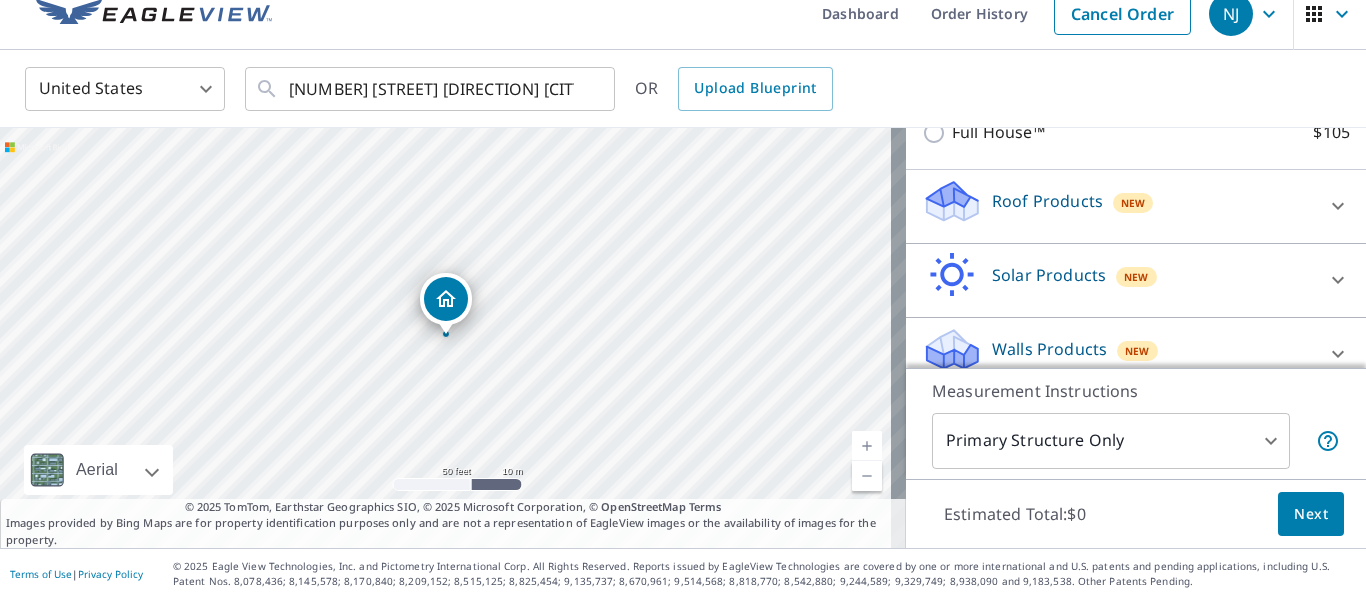 click on "Walls Products New" at bounding box center (1118, 354) 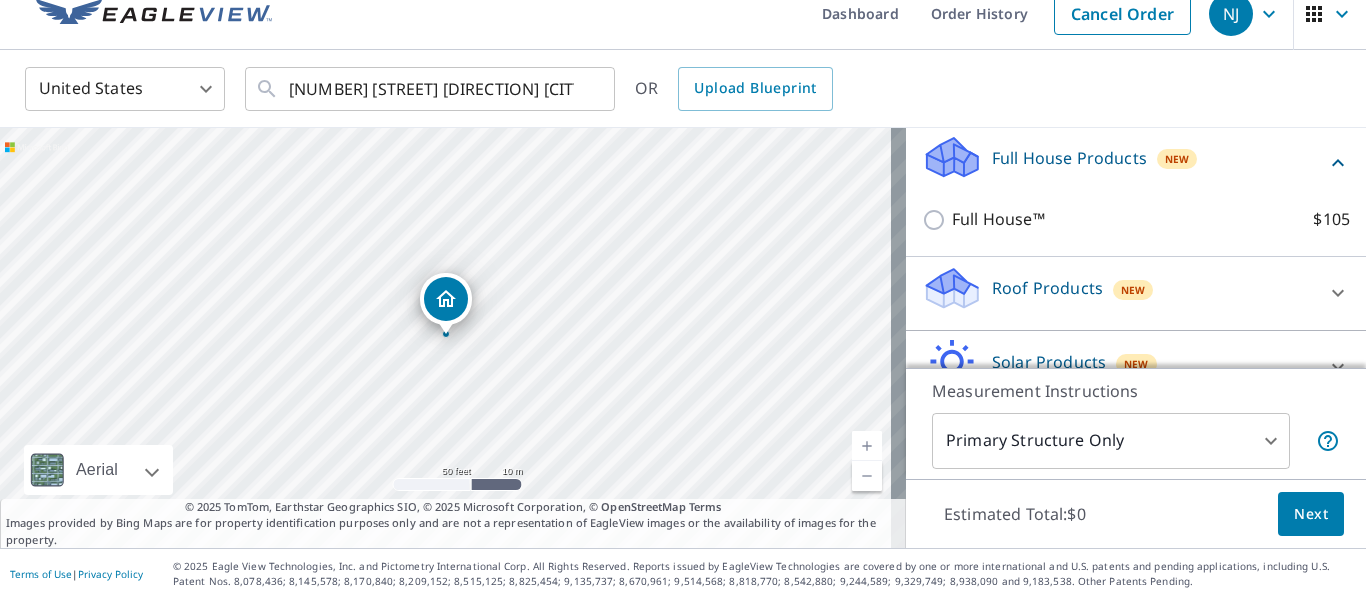 scroll, scrollTop: 433, scrollLeft: 0, axis: vertical 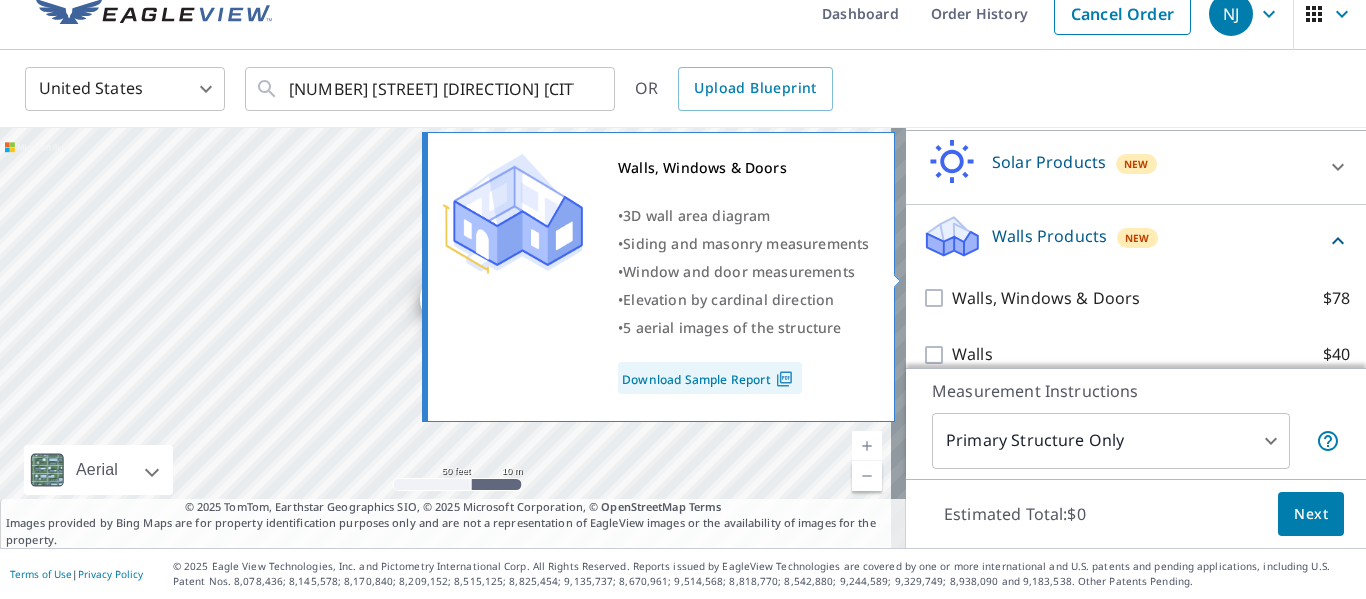 click on "Walls, Windows & Doors $78" at bounding box center [937, 298] 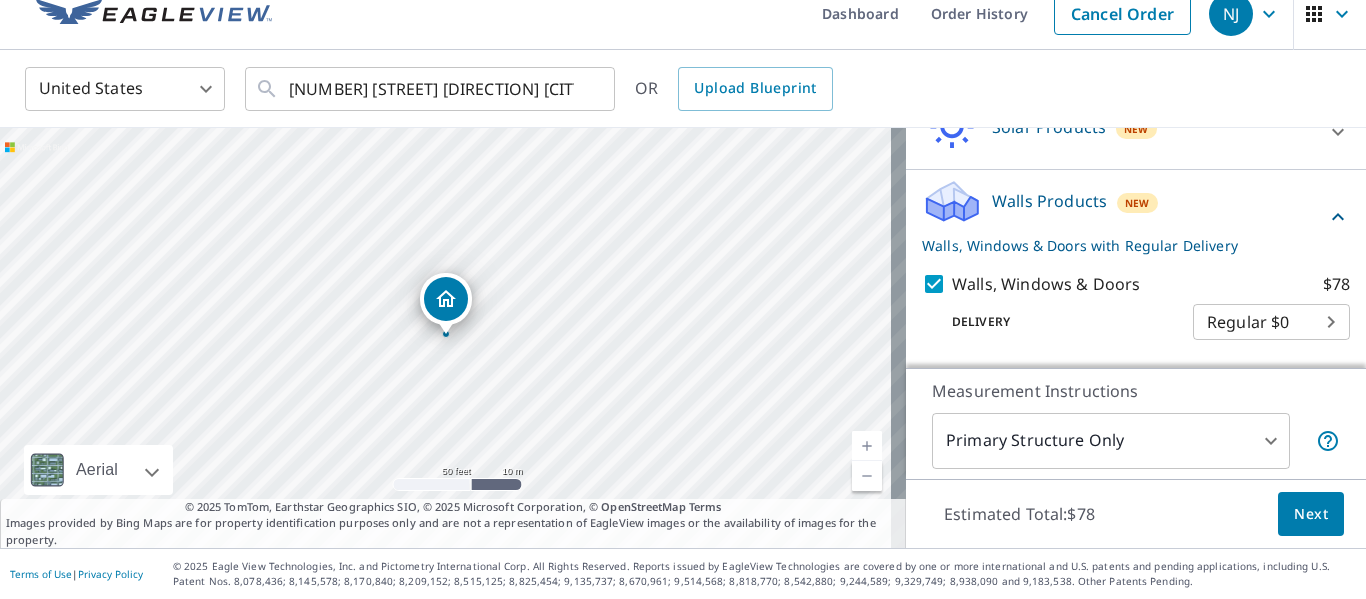 scroll, scrollTop: 498, scrollLeft: 0, axis: vertical 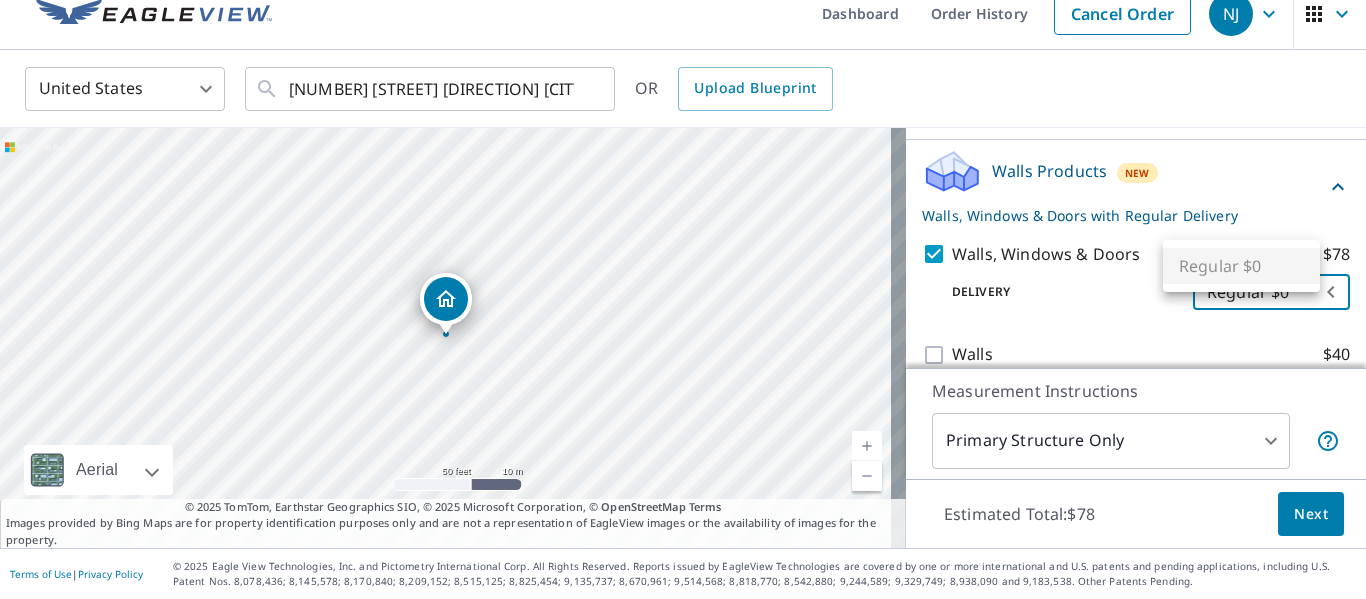 click on "NJ NJ
Dashboard Order History Cancel Order NJ United States US ​ 3015 11th Ave E Williston, ND 58801 ​ OR Upload Blueprint 3015 11th Ave E Williston, ND 58801 Aerial Road A standard road map Aerial A detailed look from above Labels Labels 50 feet 10 m © 2025 TomTom, © Vexcel Imaging, © 2025 Microsoft Corporation,  © OpenStreetMap Terms © 2025 TomTom, Earthstar Geographics SIO, © 2025 Microsoft Corporation, ©   OpenStreetMap   Terms Images provided by Bing Maps are for property identification purposes only and are not a representation of EagleView images or the availability of images for the property. PROPERTY TYPE Residential Commercial Multi-Family This is a complex BUILDING ID 3015 11th Ave E, Williston, ND, 58801 Full House Products New Full House™ $105 Roof Products New Premium $32.75 - $87 QuickSquares™ $18 Gutter $13.75 Bid Perfect™ $18 Solar Products New Inform Essentials+ $63.25 Inform Advanced $79 TrueDesign for Sales $30 TrueDesign for Planning $105.5 Walls Products New $78 8" at bounding box center (683, 299) 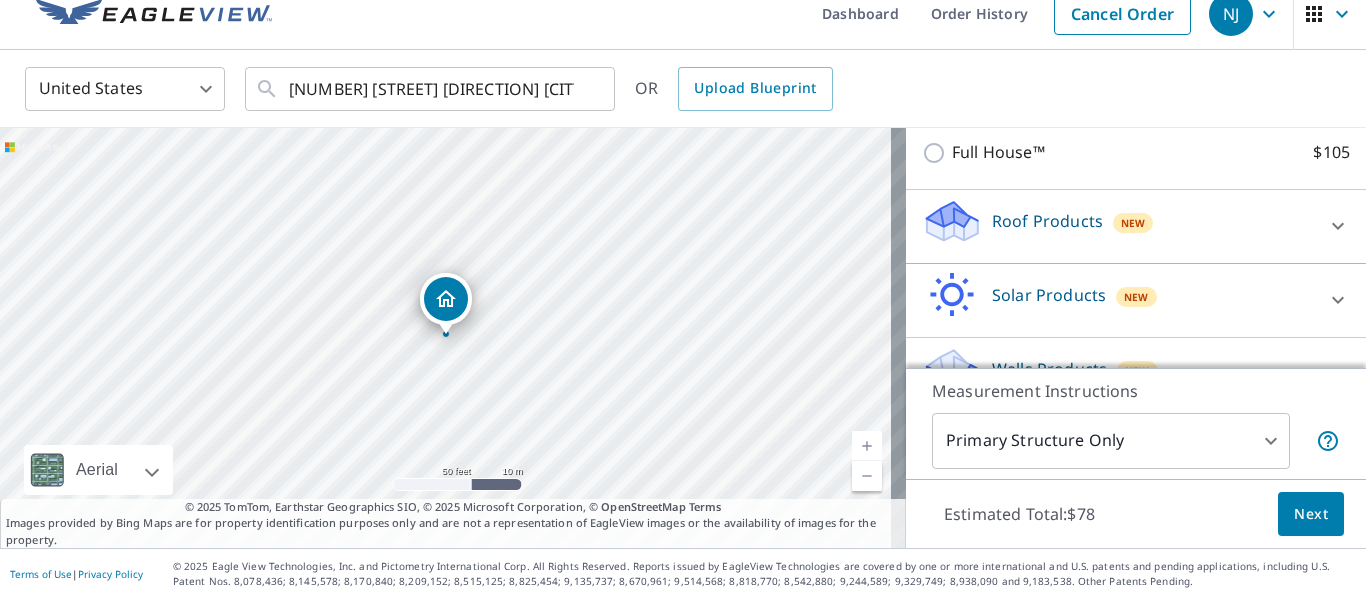 scroll, scrollTop: 498, scrollLeft: 0, axis: vertical 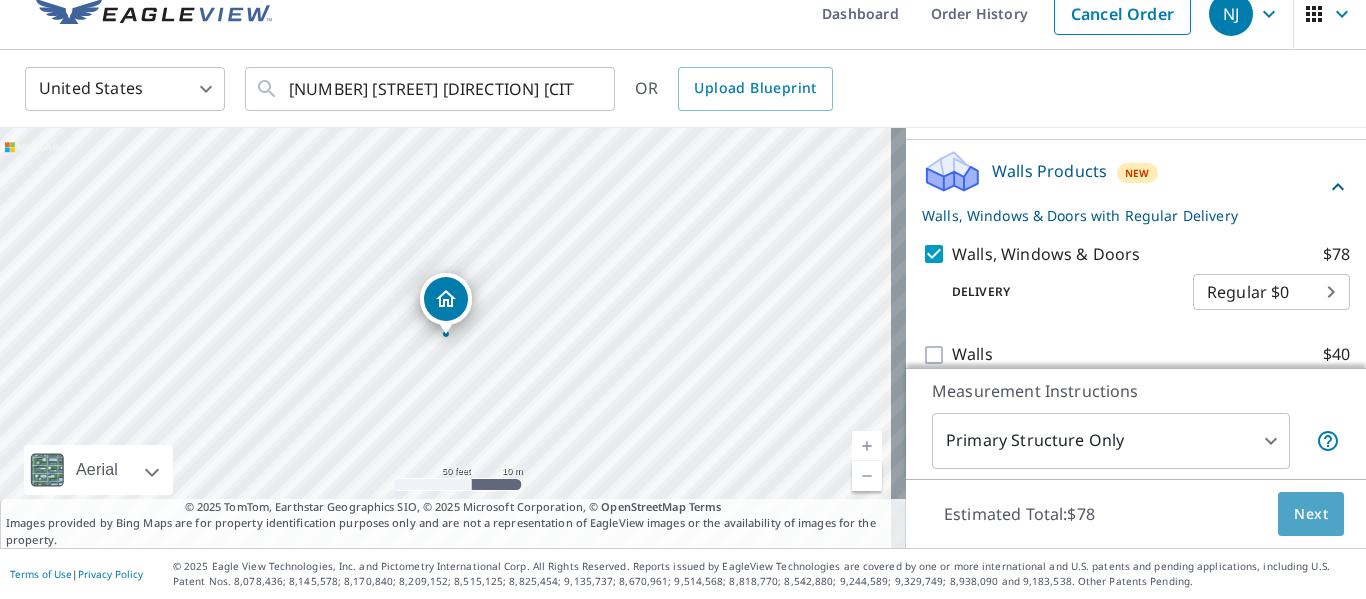 click on "Next" at bounding box center (1311, 514) 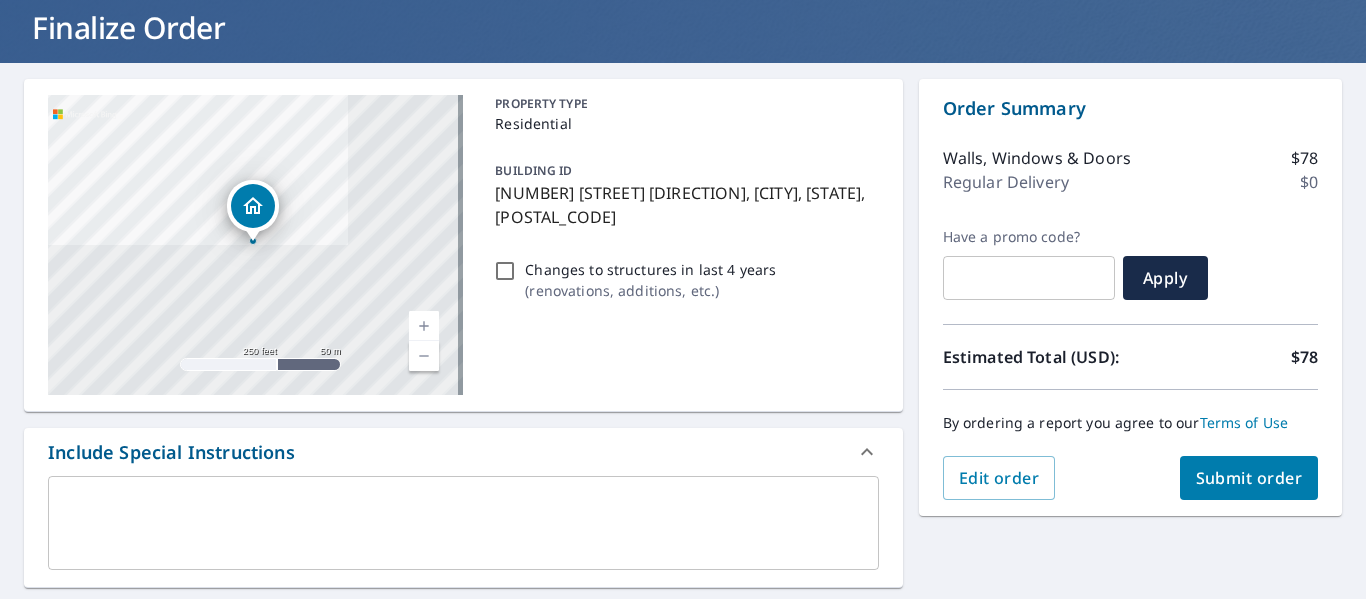 scroll, scrollTop: 123, scrollLeft: 0, axis: vertical 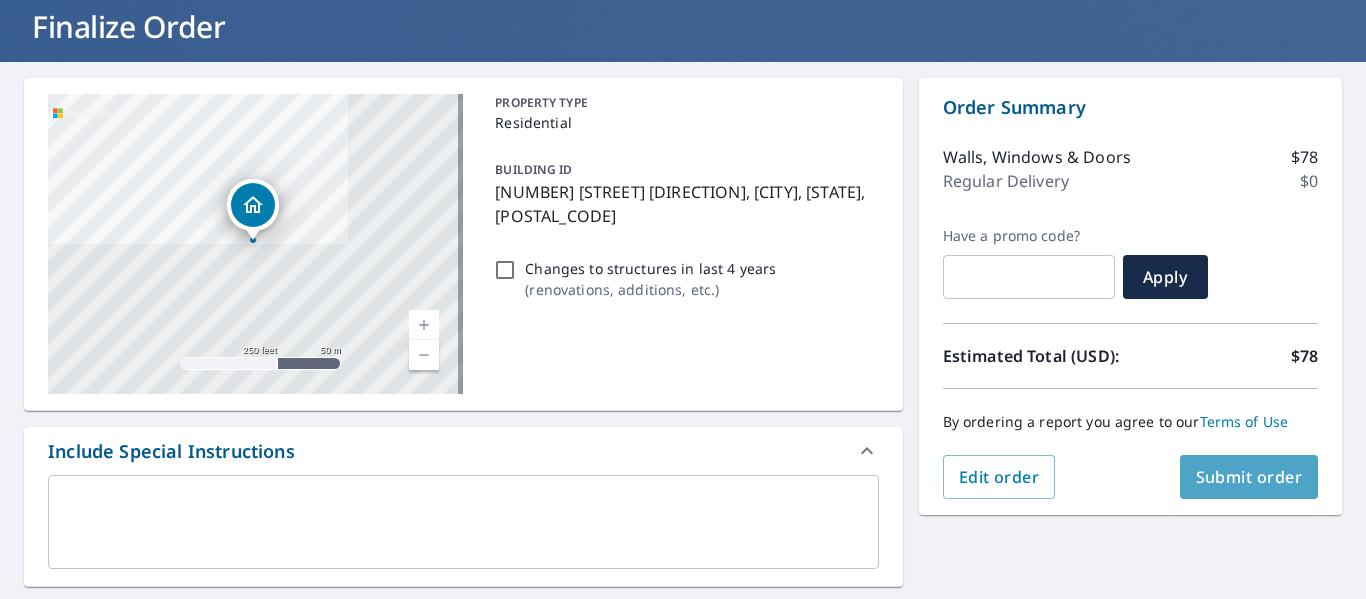 click on "Submit order" at bounding box center (1249, 477) 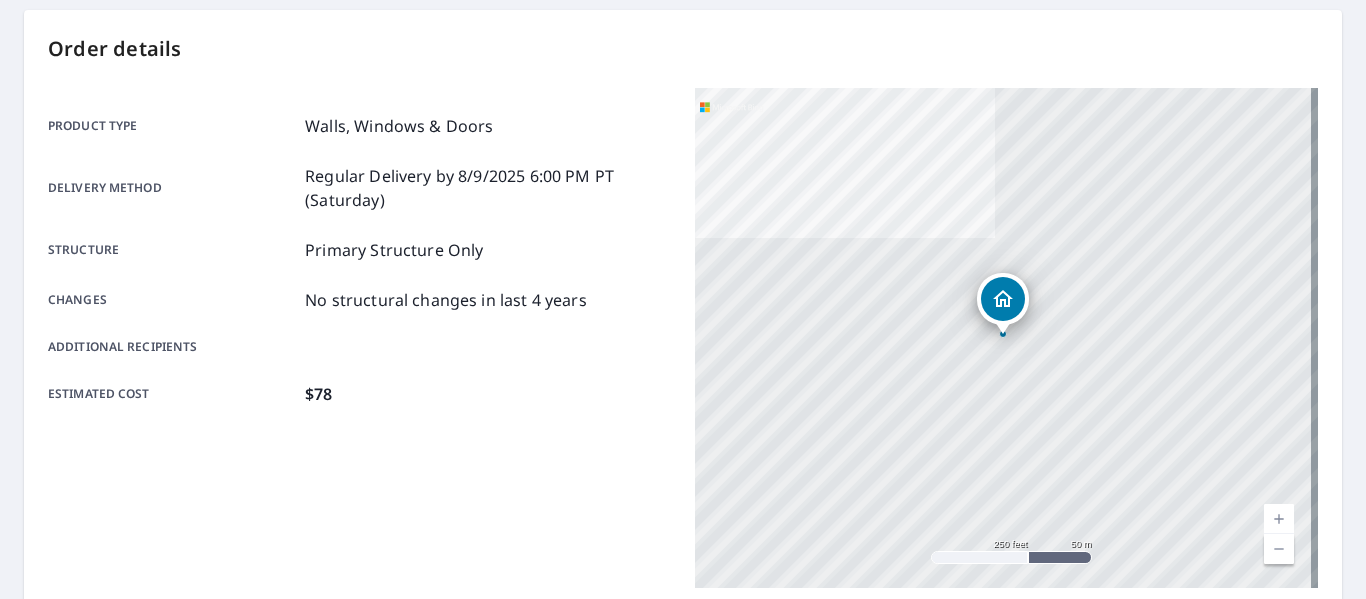 scroll, scrollTop: 0, scrollLeft: 0, axis: both 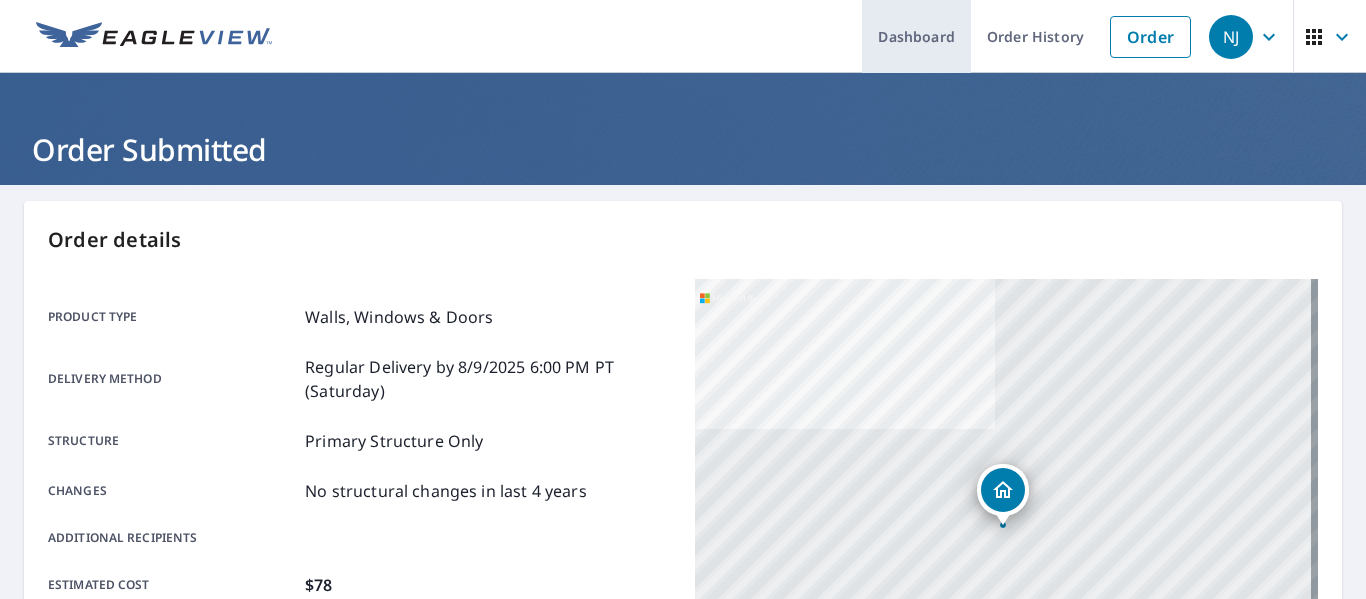 click on "Dashboard" at bounding box center (916, 36) 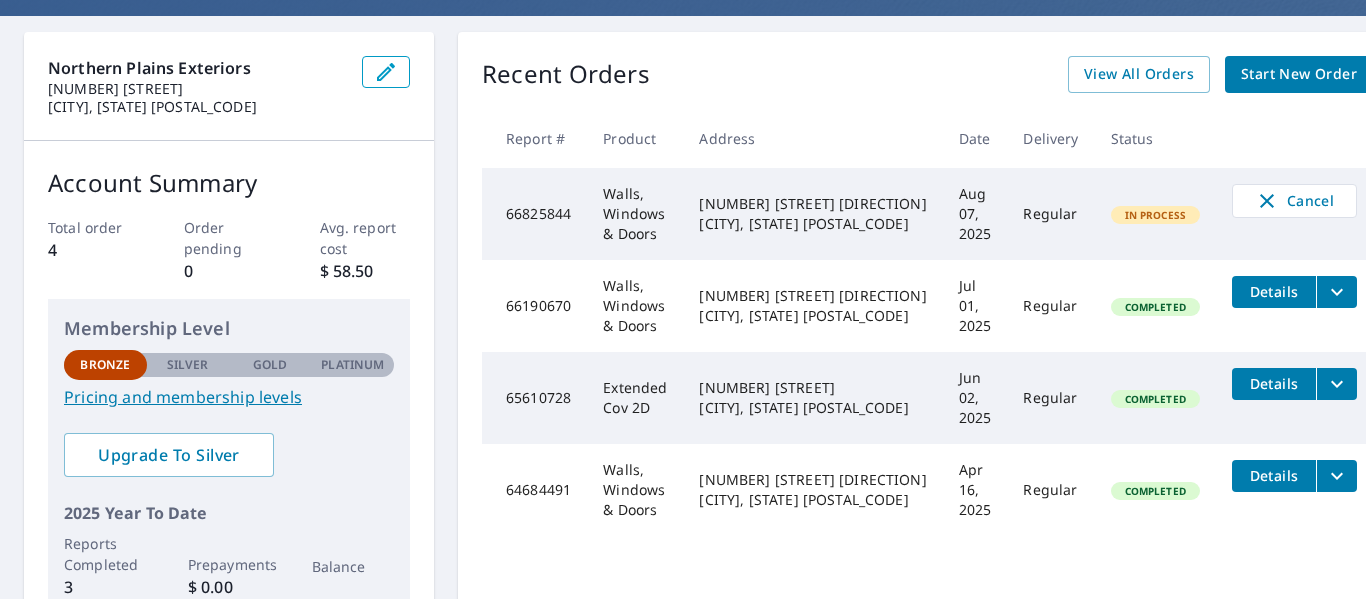 scroll, scrollTop: 200, scrollLeft: 0, axis: vertical 